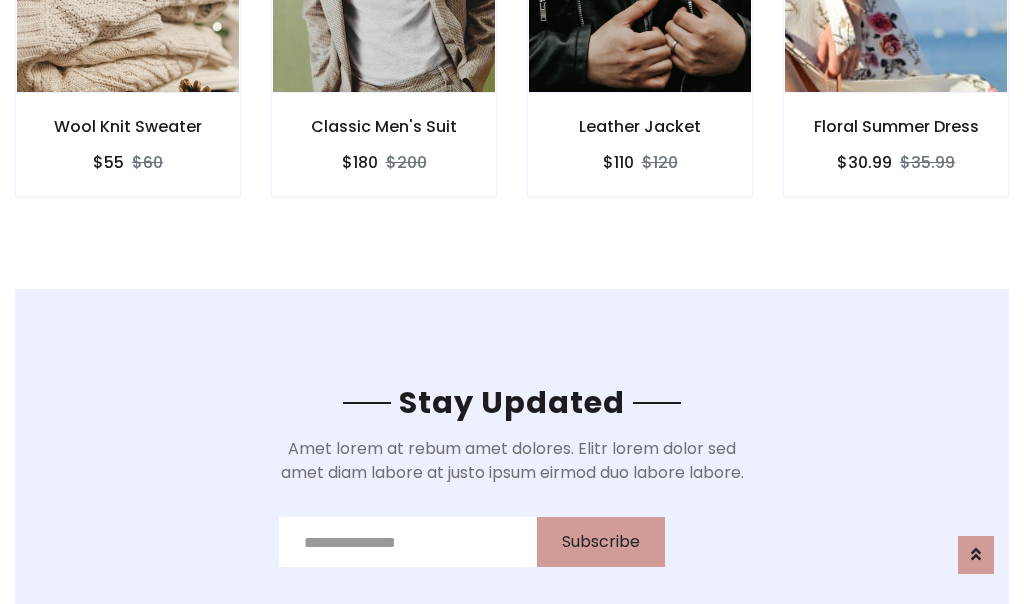 scroll, scrollTop: 3012, scrollLeft: 0, axis: vertical 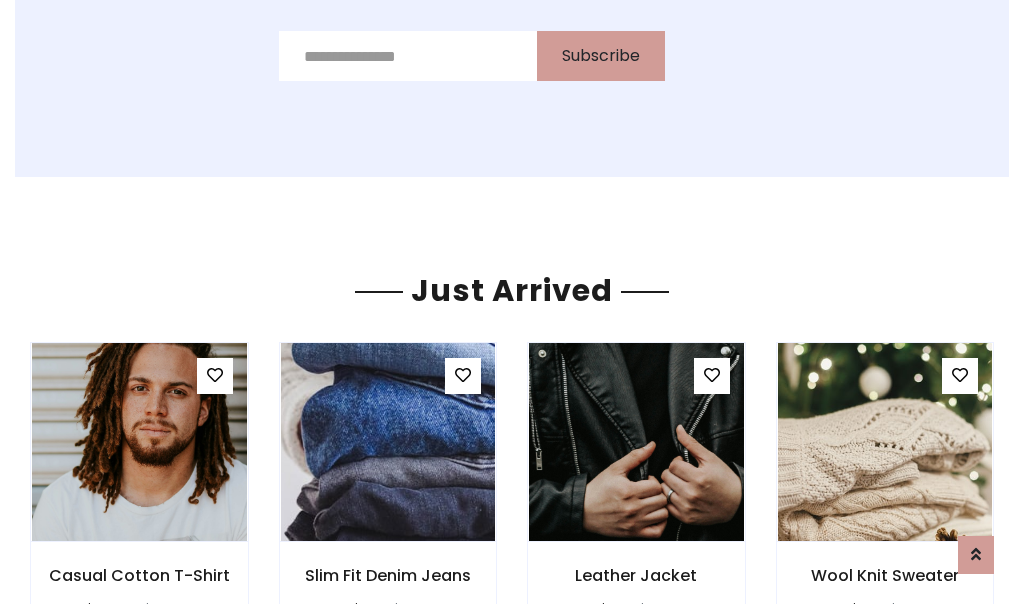 click on "Leather Jacket
$110
$120" at bounding box center (640, -428) 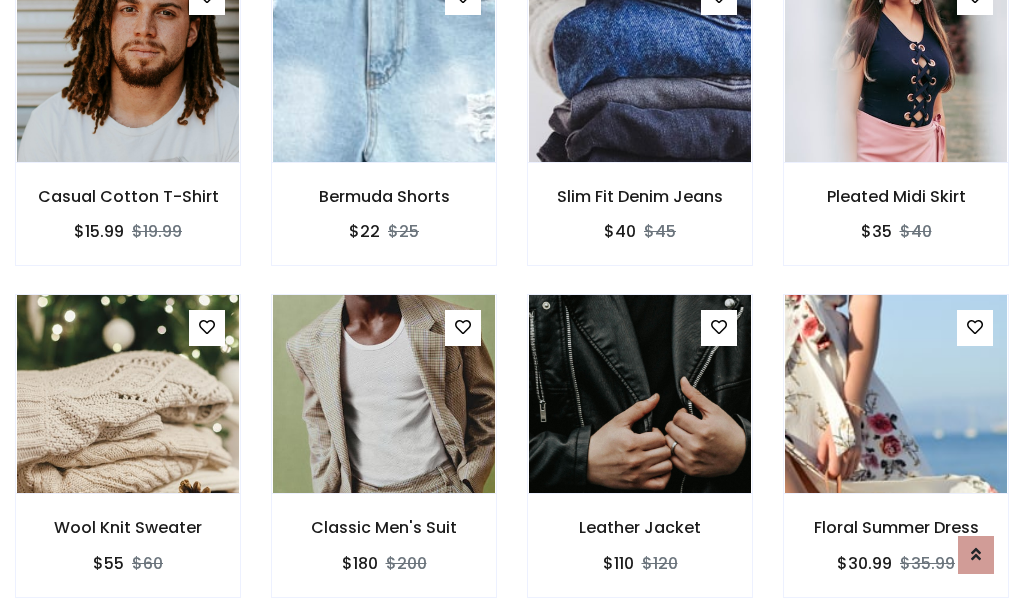 click on "Leather Jacket
$110
$120" at bounding box center [640, 459] 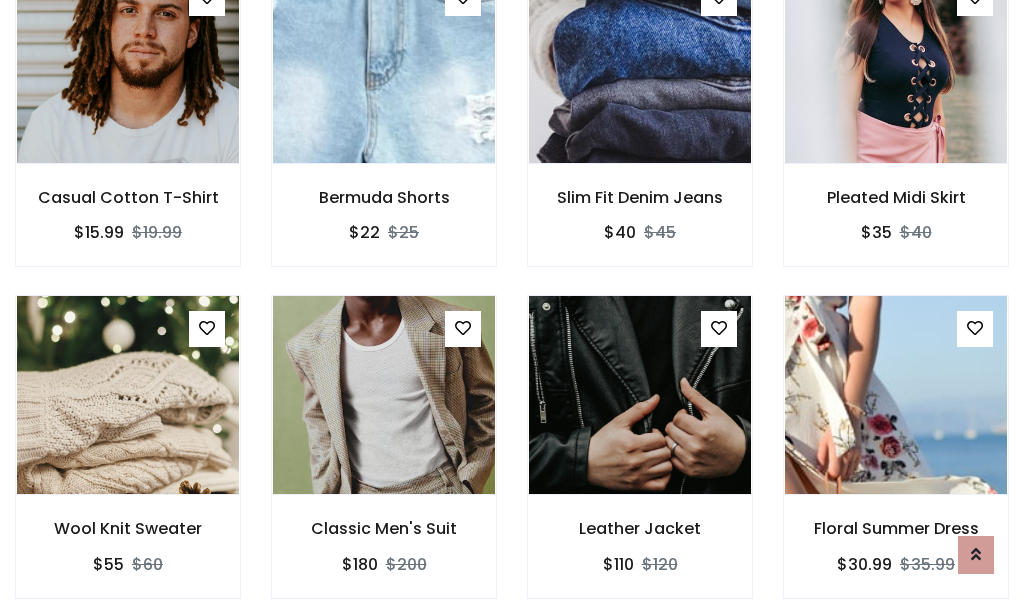 click on "Leather Jacket
$110
$120" at bounding box center (640, 460) 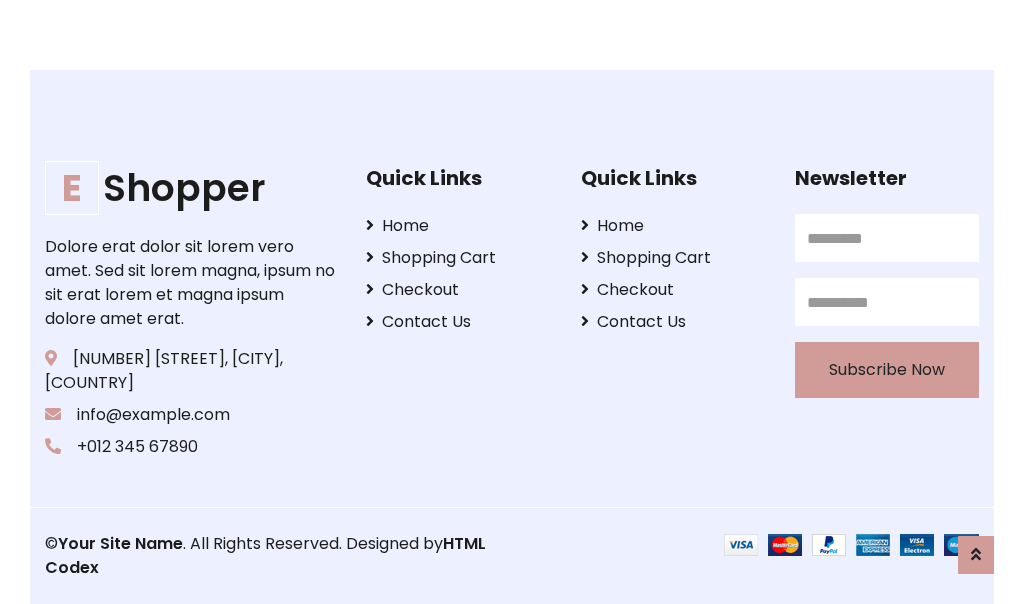 scroll, scrollTop: 3807, scrollLeft: 0, axis: vertical 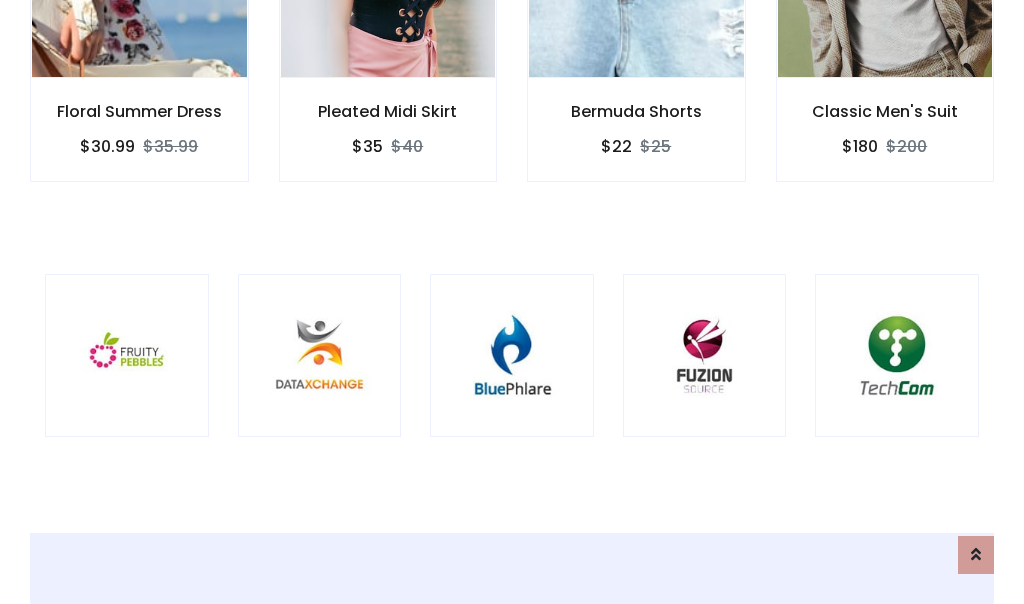 click at bounding box center [512, 356] 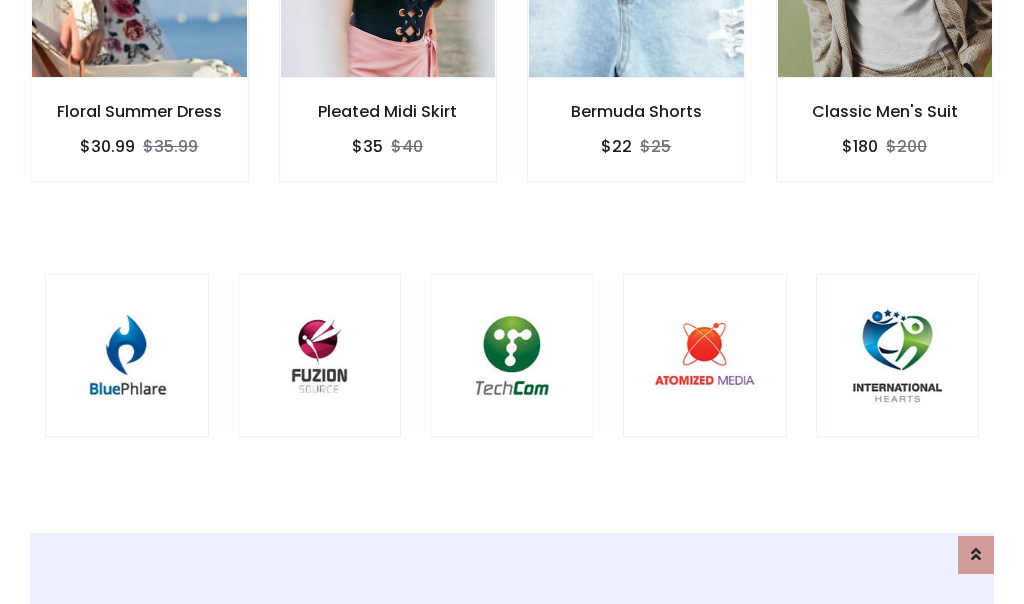 click at bounding box center (512, 356) 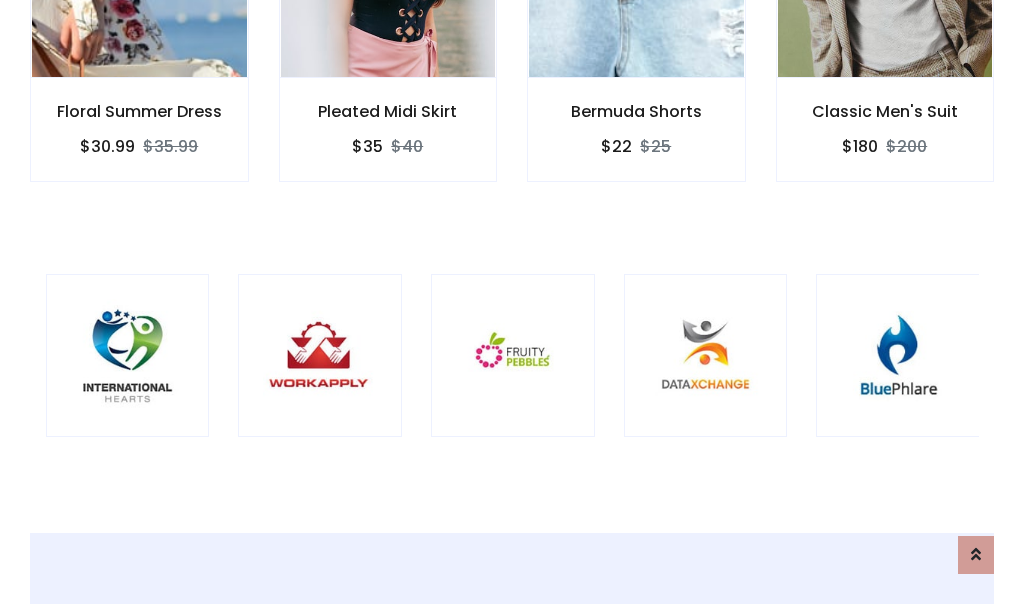 scroll, scrollTop: 0, scrollLeft: 0, axis: both 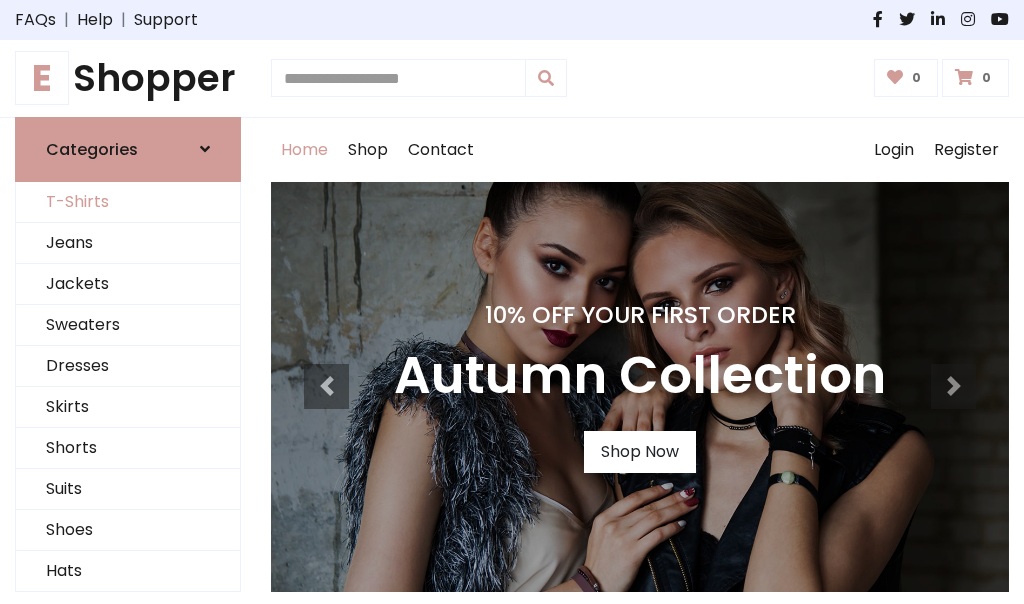 click on "T-Shirts" at bounding box center (128, 202) 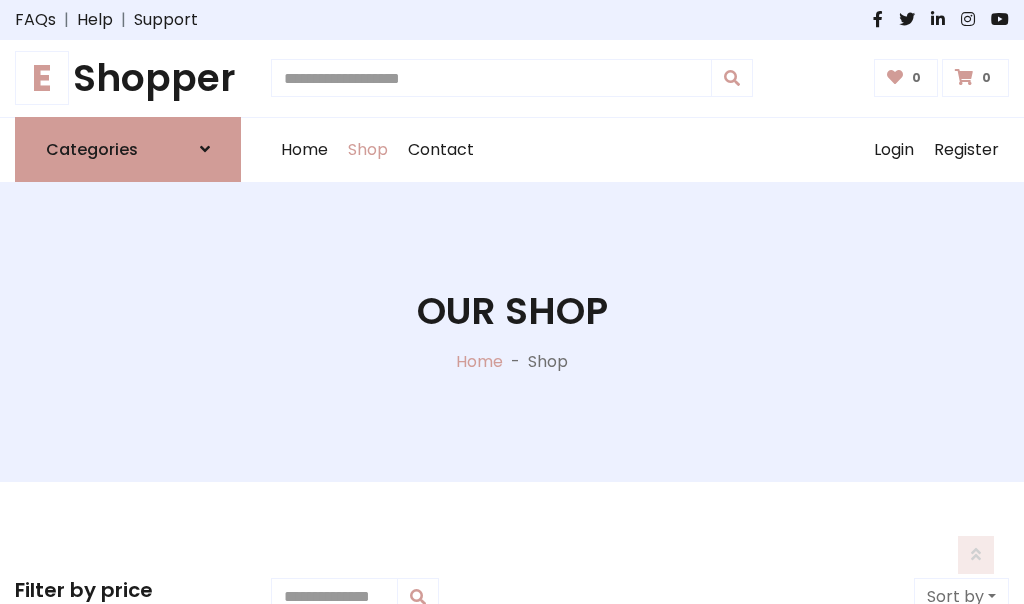scroll, scrollTop: 802, scrollLeft: 0, axis: vertical 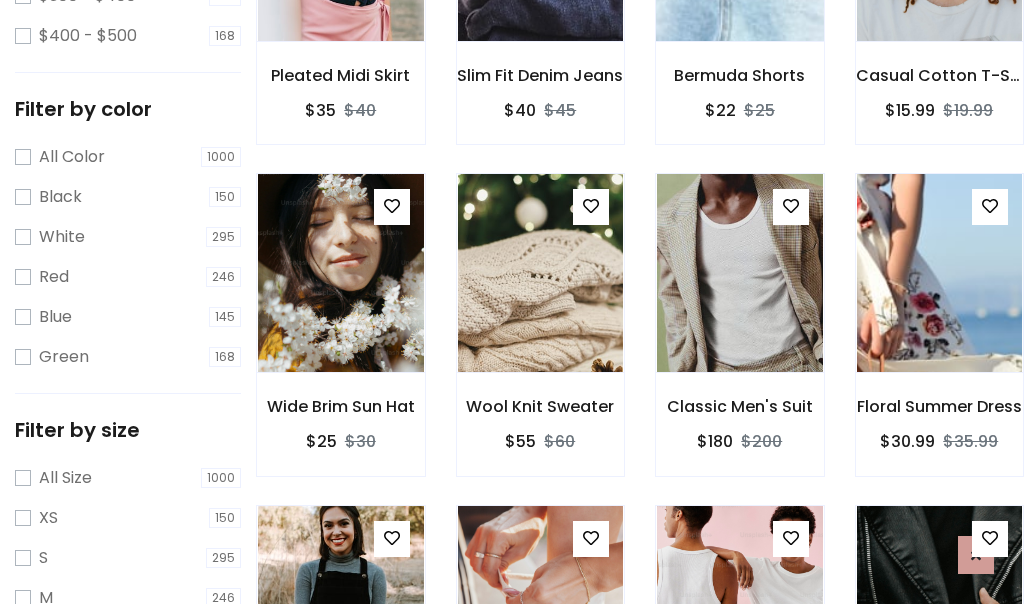 click at bounding box center (739, -58) 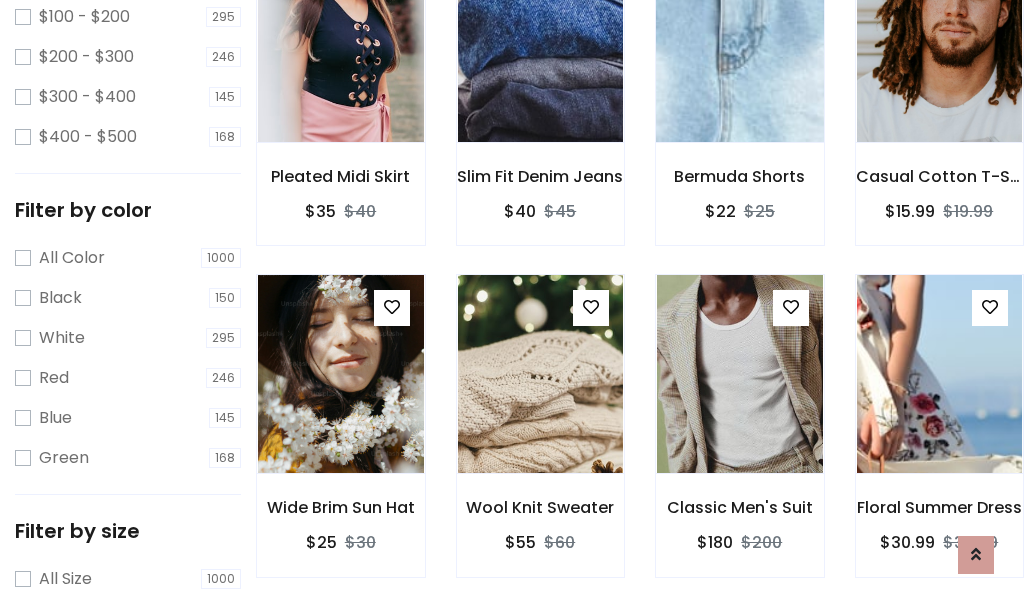 scroll, scrollTop: 101, scrollLeft: 0, axis: vertical 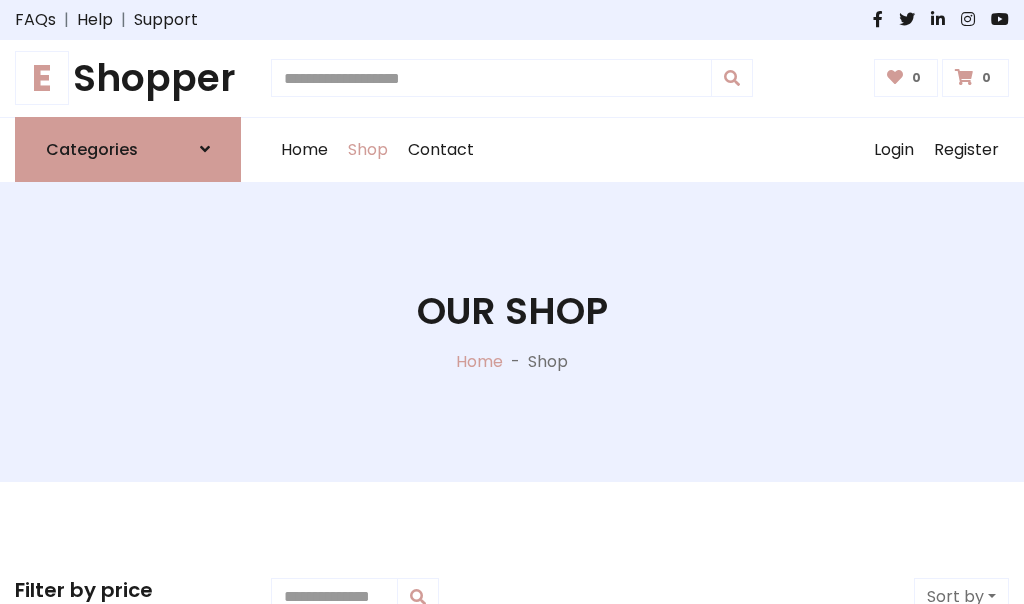 click on "E Shopper" at bounding box center [128, 78] 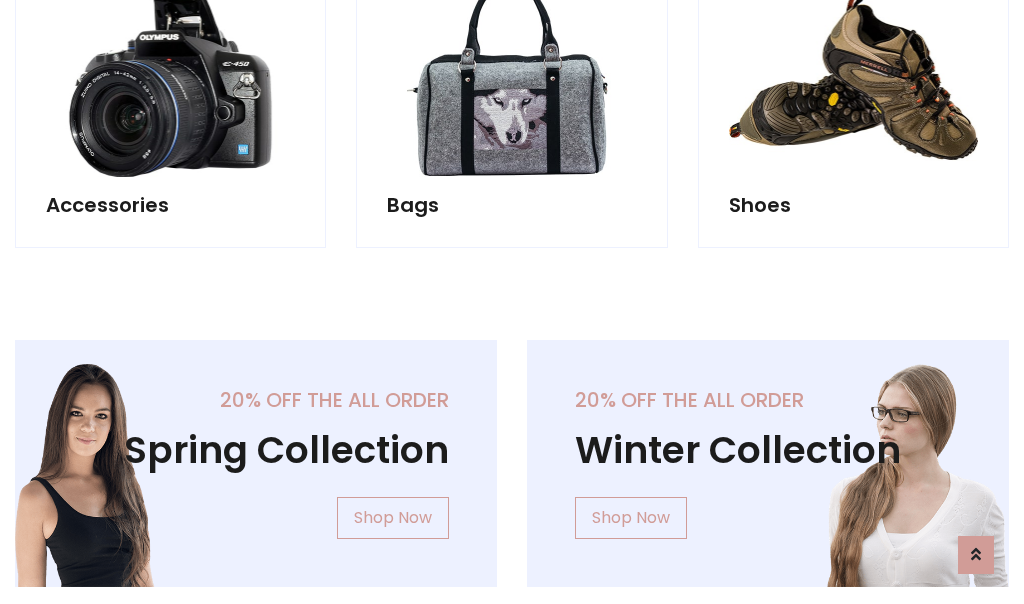 scroll, scrollTop: 1943, scrollLeft: 0, axis: vertical 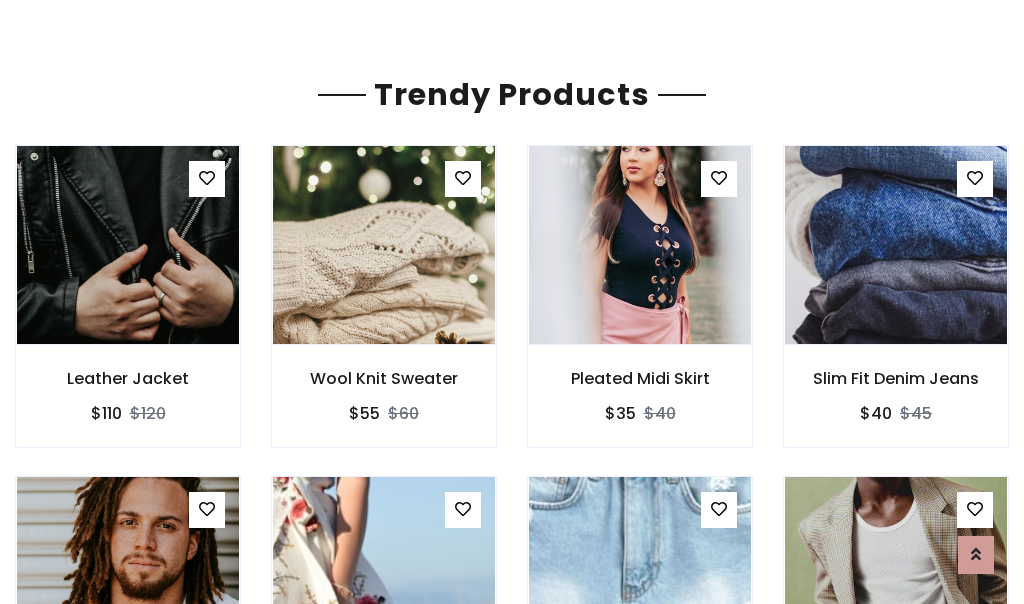 click on "Shop" at bounding box center [368, -1793] 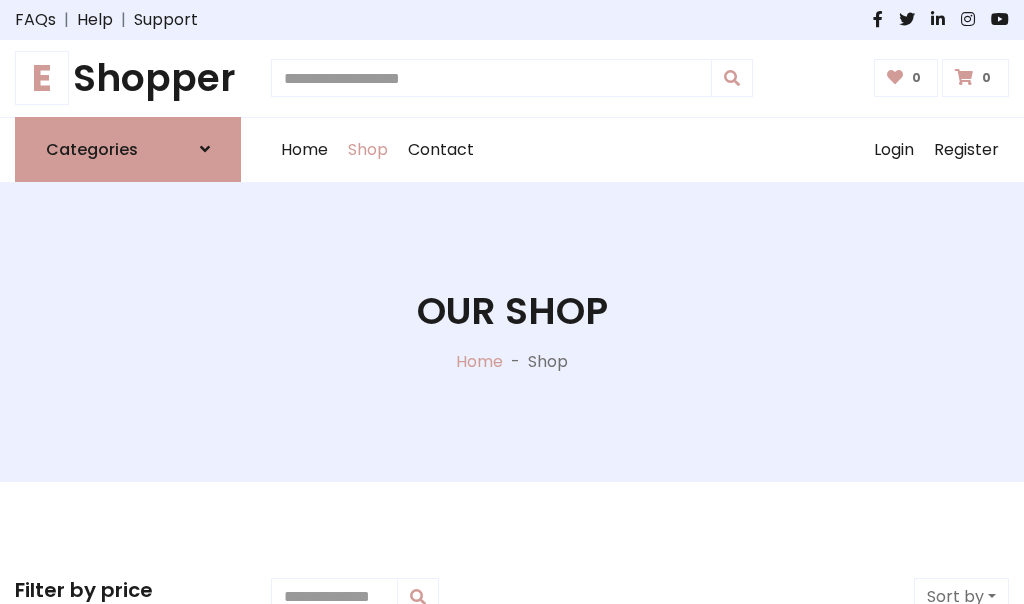 scroll, scrollTop: 0, scrollLeft: 0, axis: both 